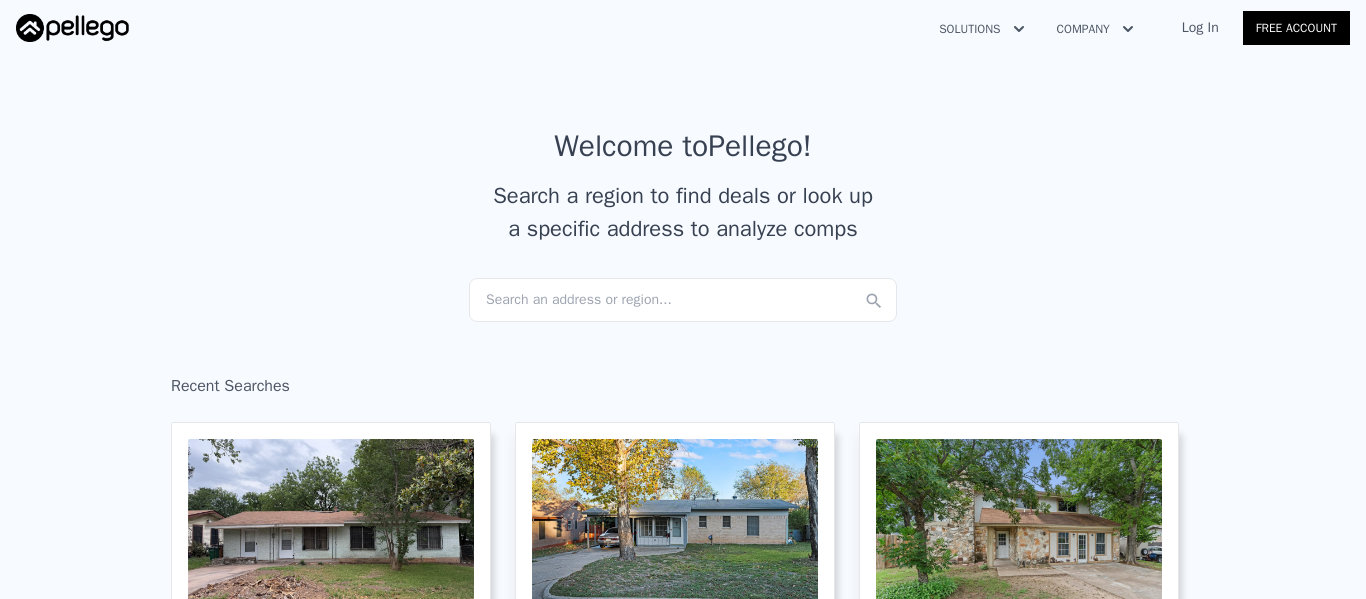 scroll, scrollTop: 0, scrollLeft: 0, axis: both 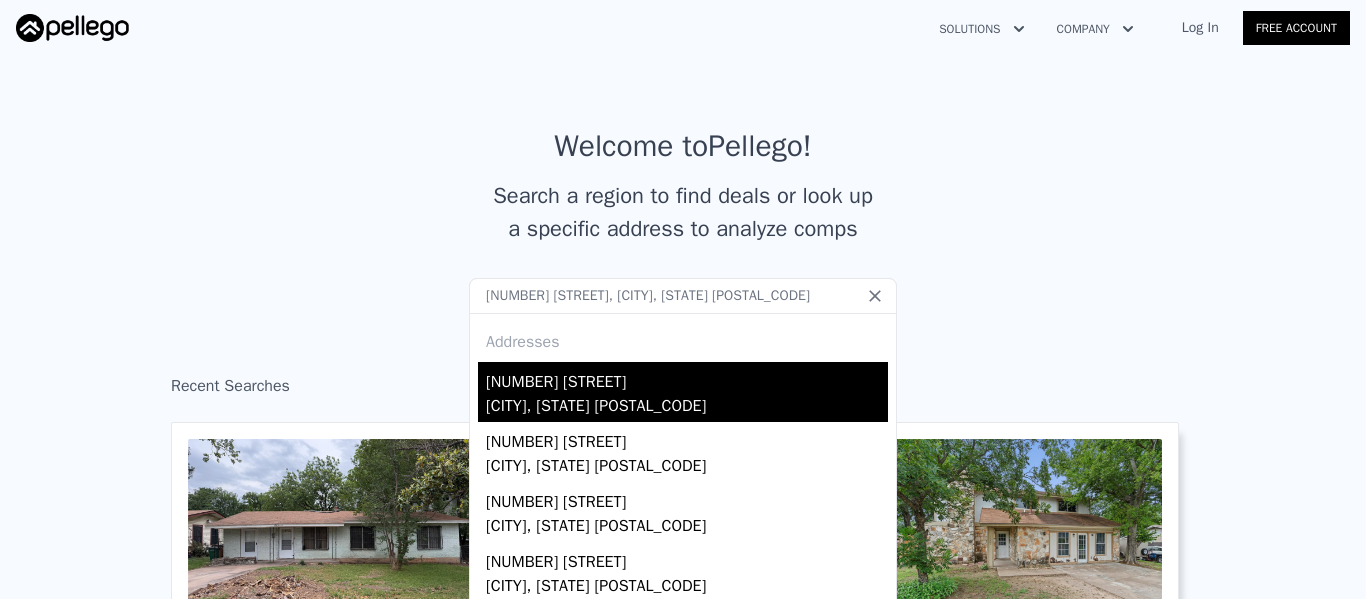 type on "1701 Canosa Ave, Las Vegas, NV 89104" 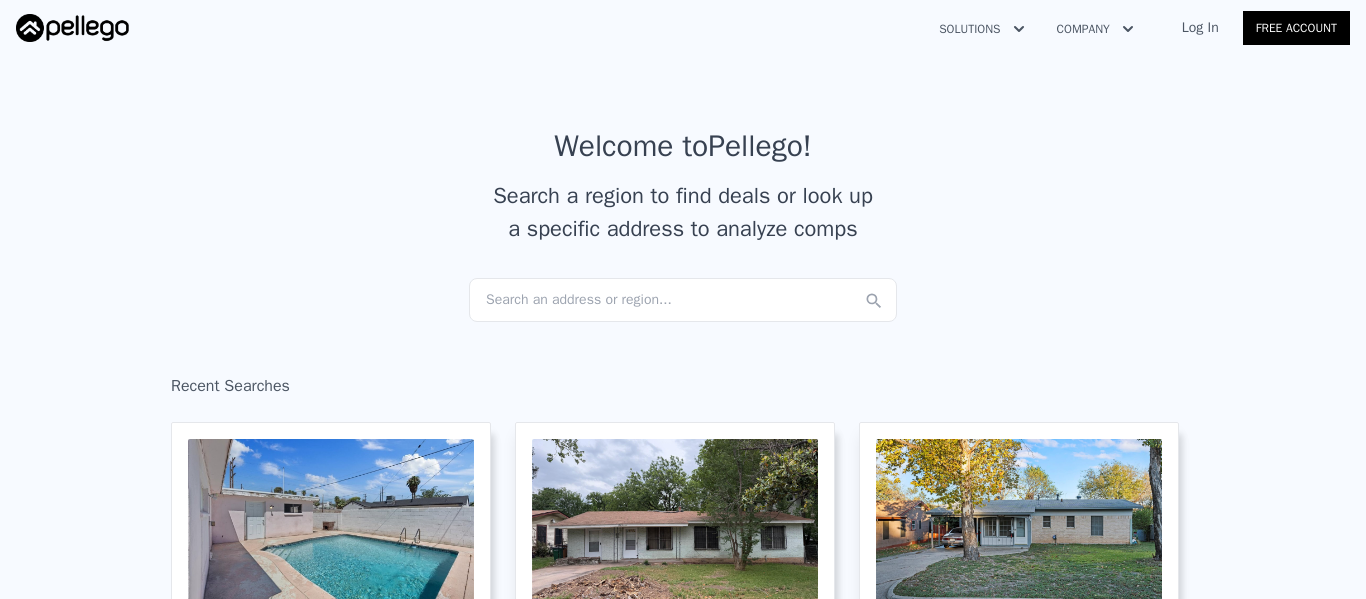 scroll, scrollTop: 0, scrollLeft: 0, axis: both 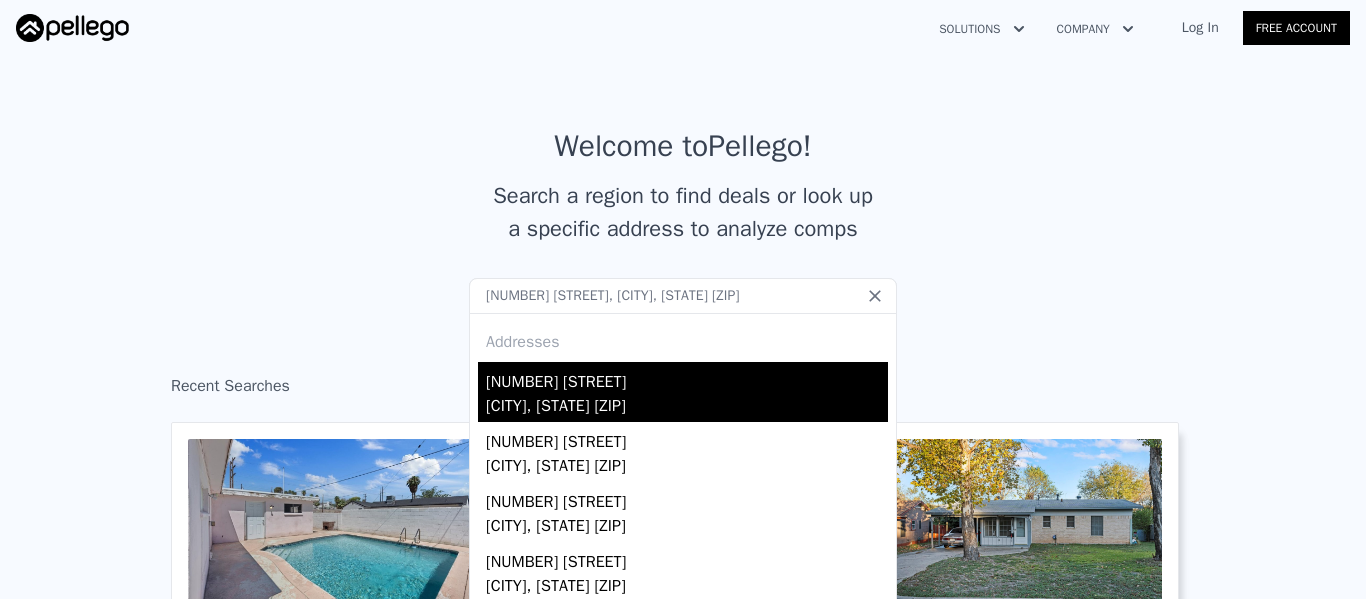 type on "3019 Robar St, Las Vegas, NV 89121" 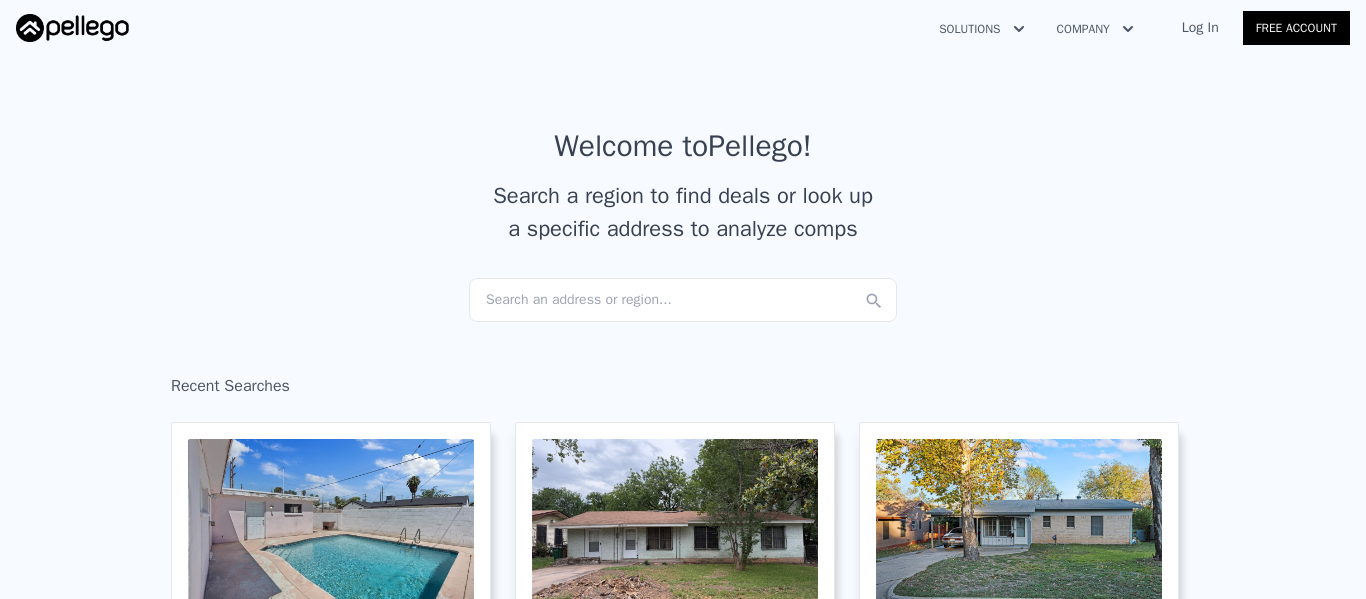 scroll, scrollTop: 0, scrollLeft: 0, axis: both 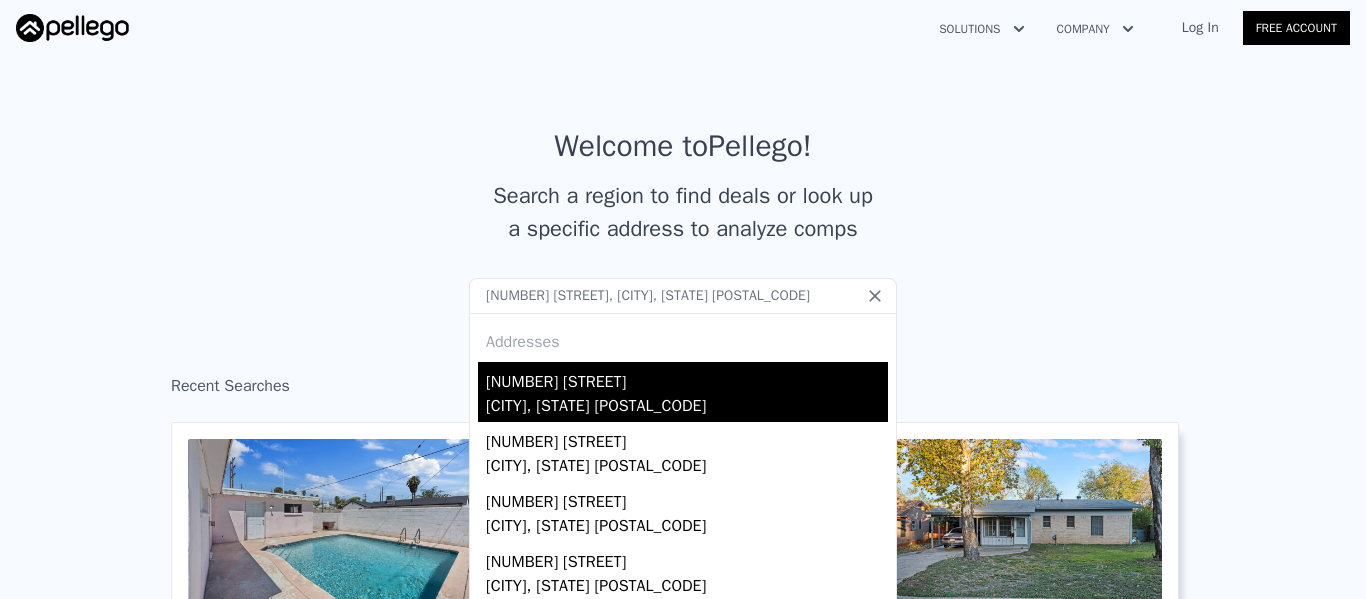 type on "3009 Merritt Ave, Las Vegas, NV 89102" 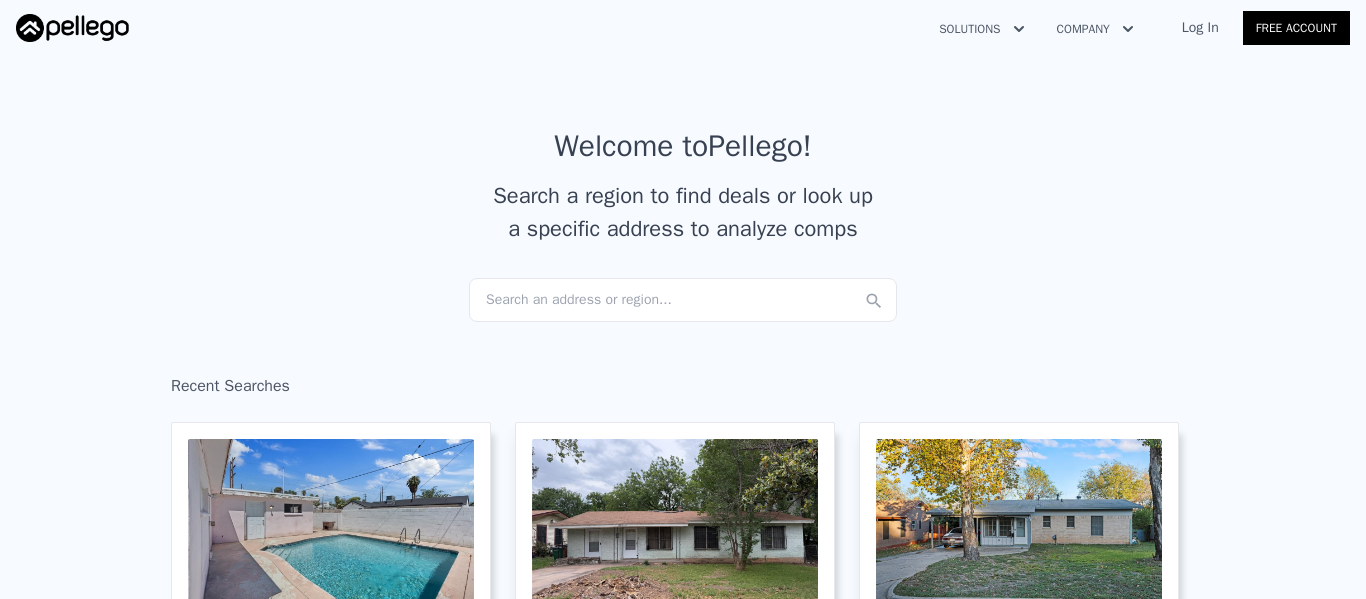 scroll, scrollTop: 0, scrollLeft: 0, axis: both 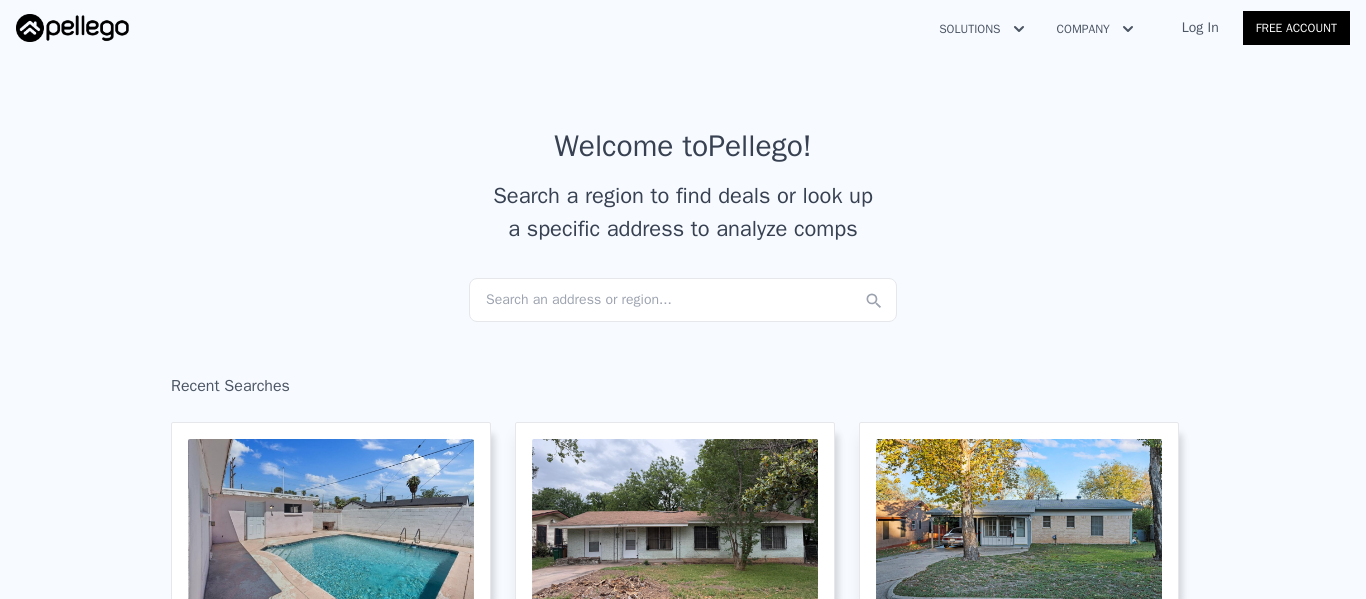 drag, startPoint x: 526, startPoint y: 295, endPoint x: 933, endPoint y: 150, distance: 432.05786 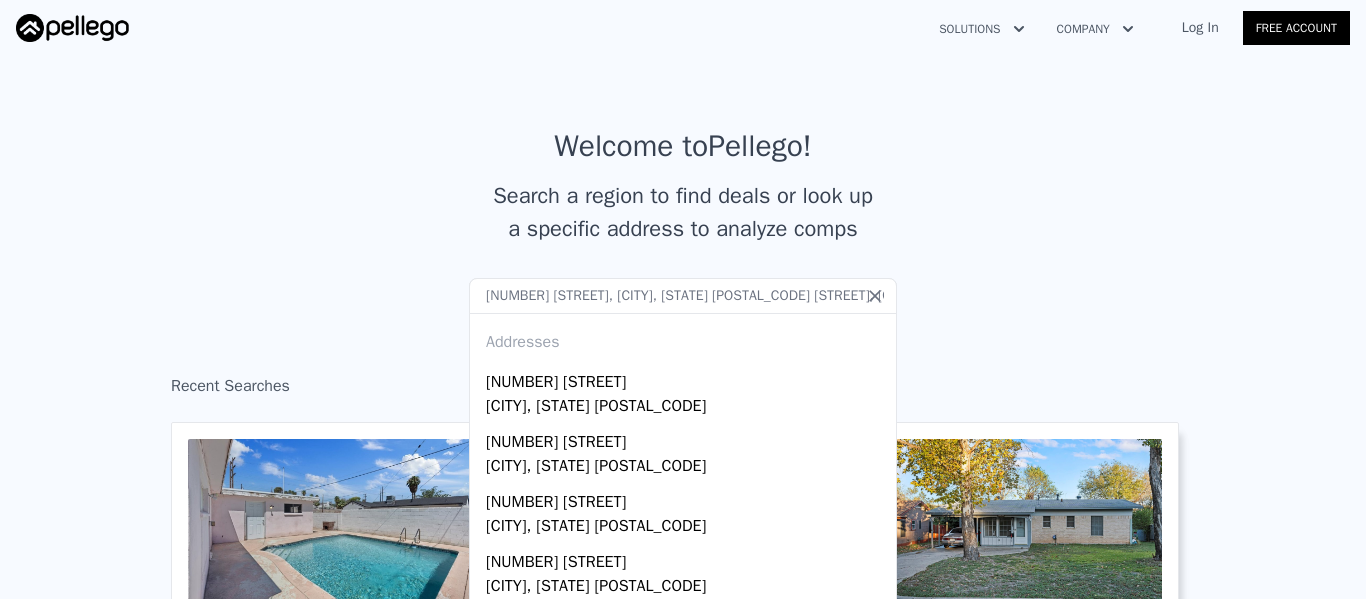 type on "4637 Baby4637 Baby Bird Ln, Las Vegas, NV 89115 Bird Ln, Las Vegas, NV 89115" 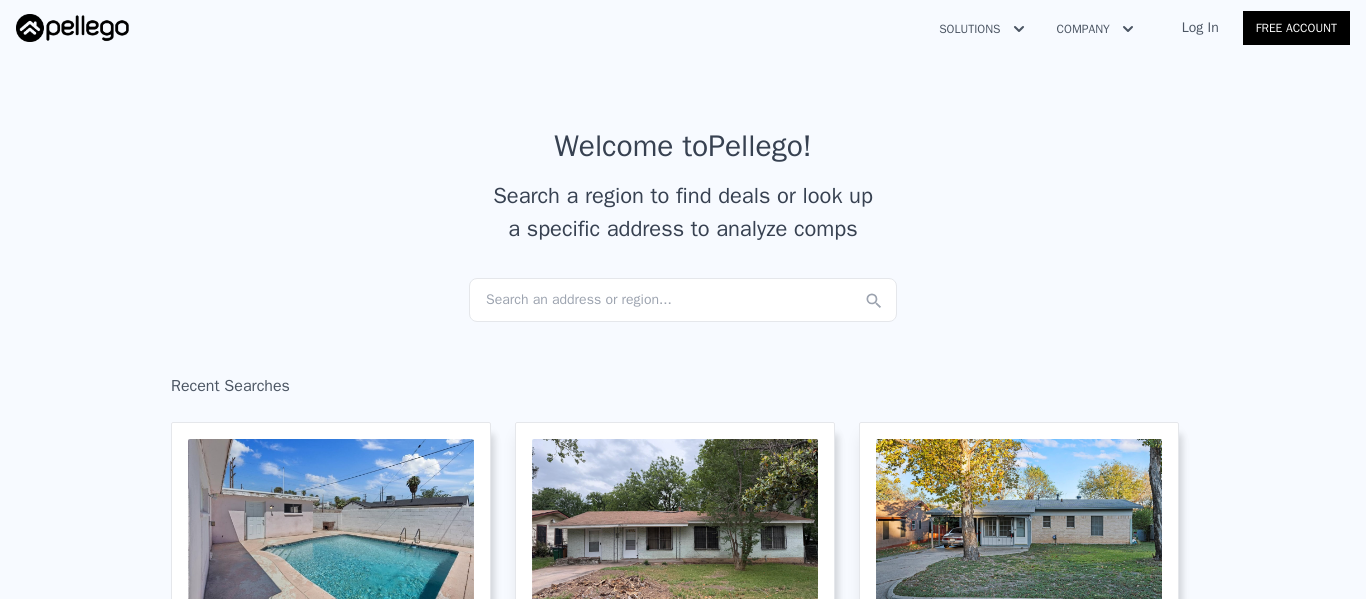 click on "Search an address or region..." at bounding box center [683, 300] 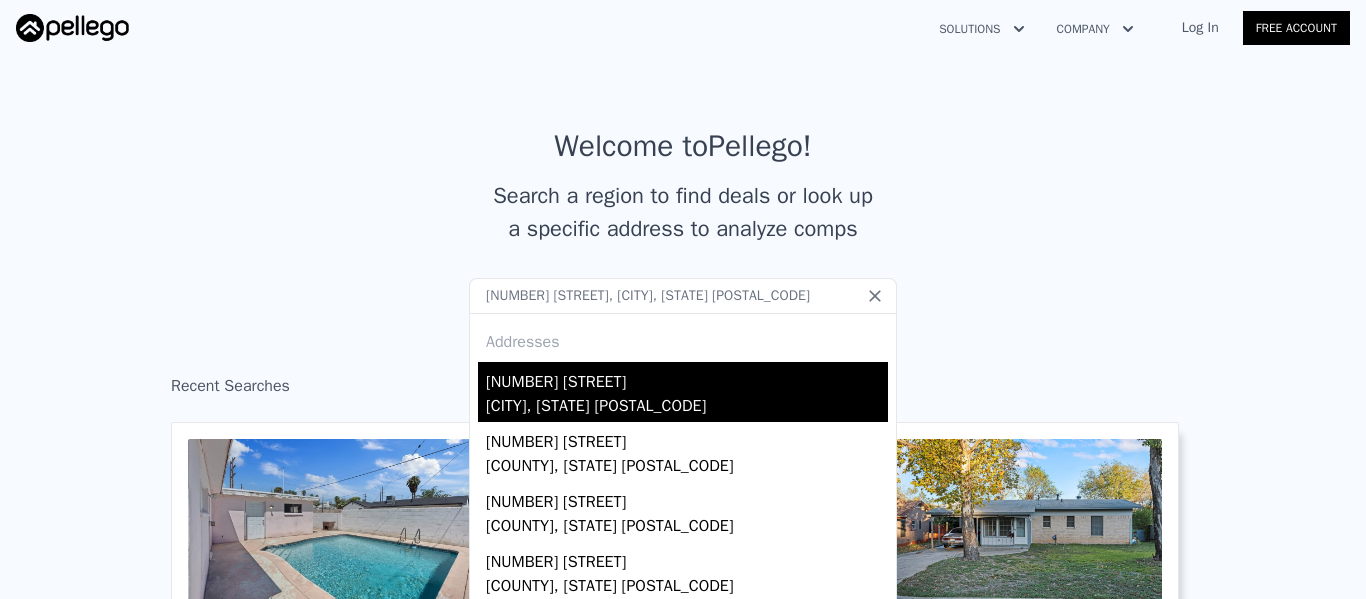 type on "4637 Baby Bird Ln, Las Vegas, NV 89115" 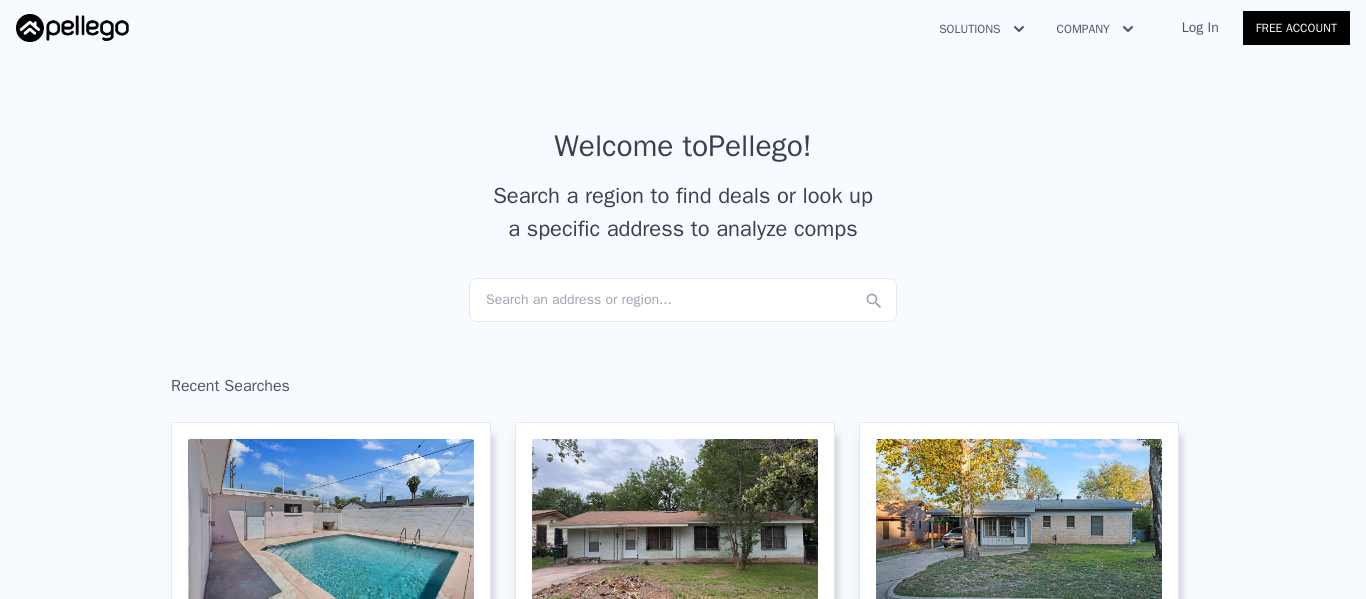 scroll, scrollTop: 0, scrollLeft: 0, axis: both 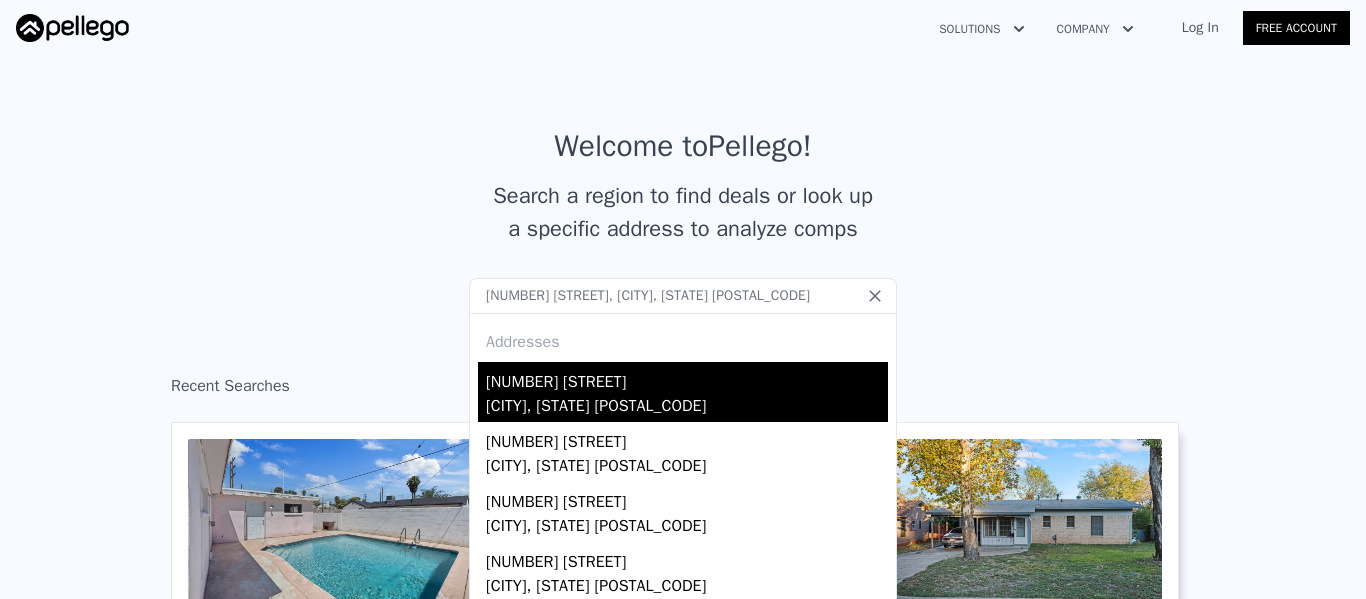 type on "[NUMBER] [STREET], [CITY], [STATE] [POSTAL_CODE]" 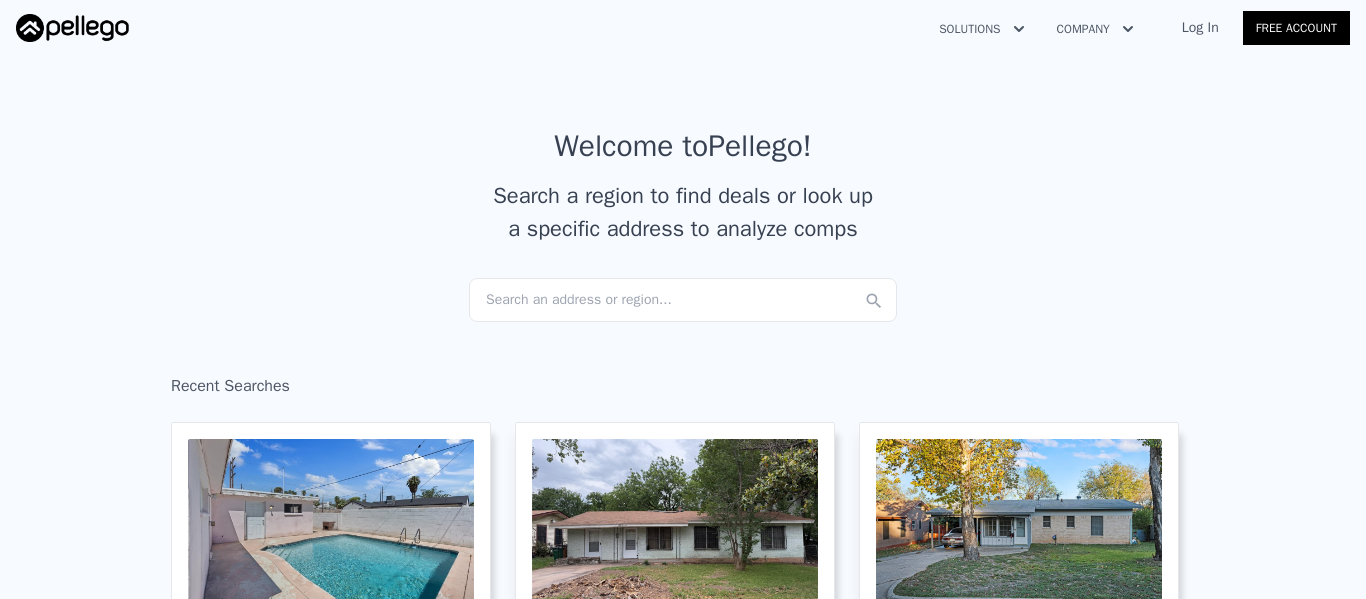 scroll, scrollTop: 0, scrollLeft: 0, axis: both 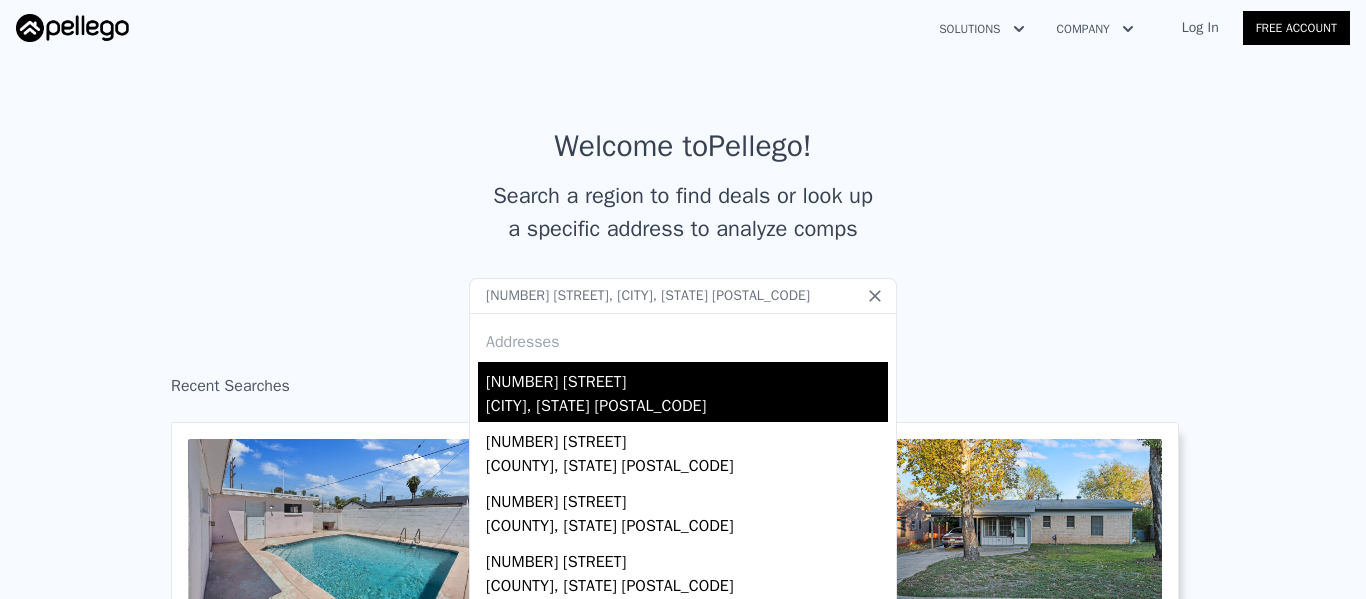 type on "[NUMBER] [STREET], [CITY], [STATE] [POSTAL_CODE]" 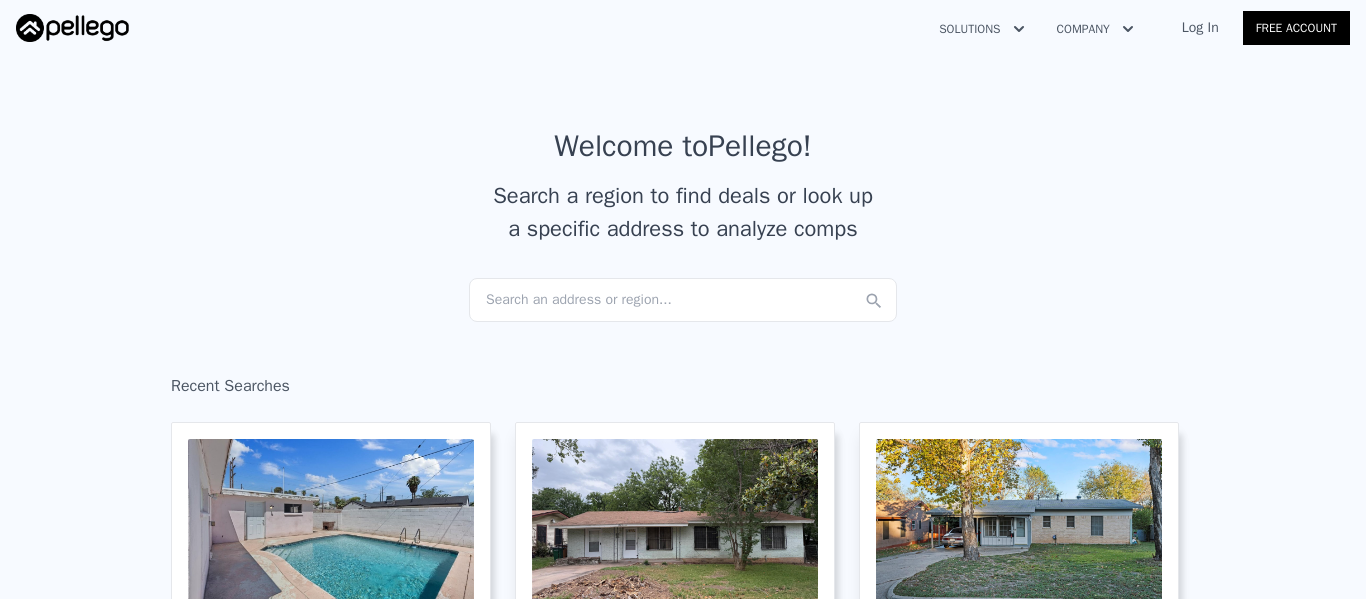 scroll, scrollTop: 0, scrollLeft: 0, axis: both 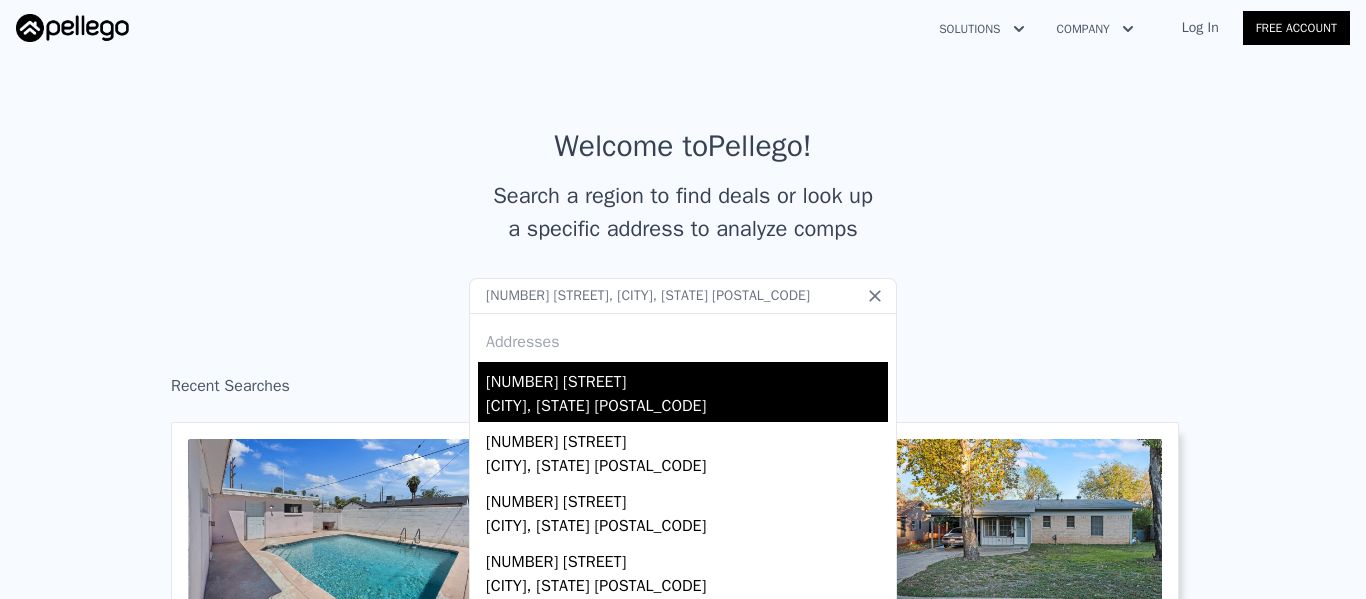type on "3736 Steinbeck Dr, Las Vegas, NV 89115" 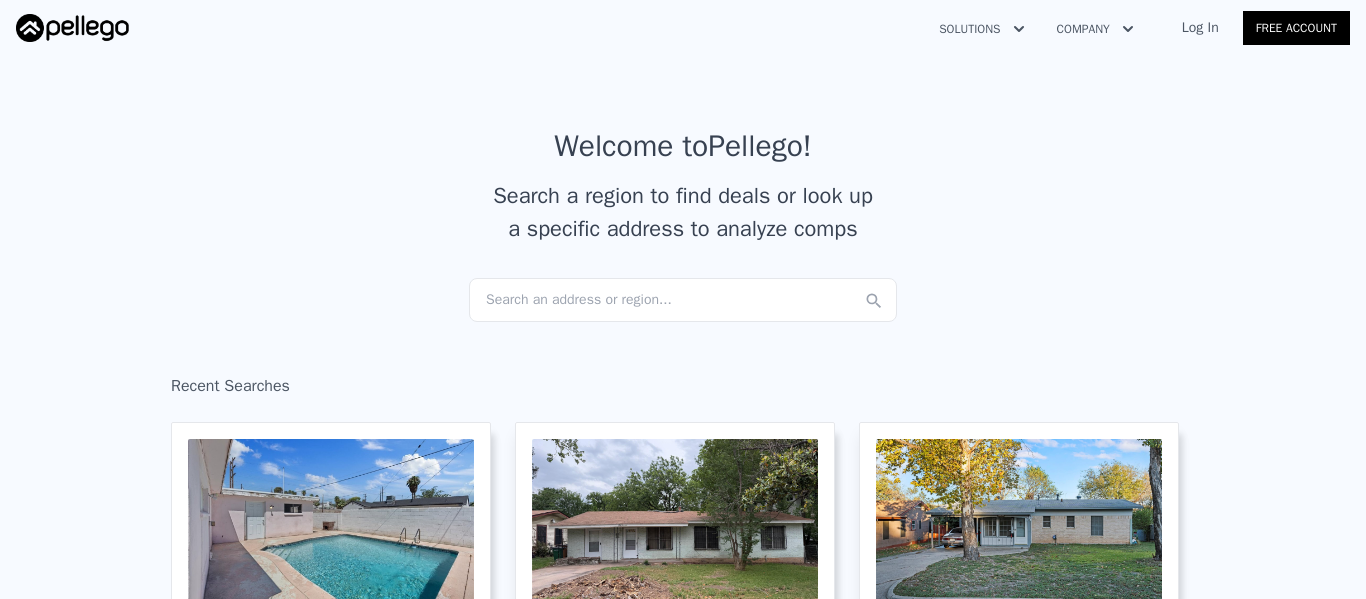 scroll, scrollTop: 0, scrollLeft: 0, axis: both 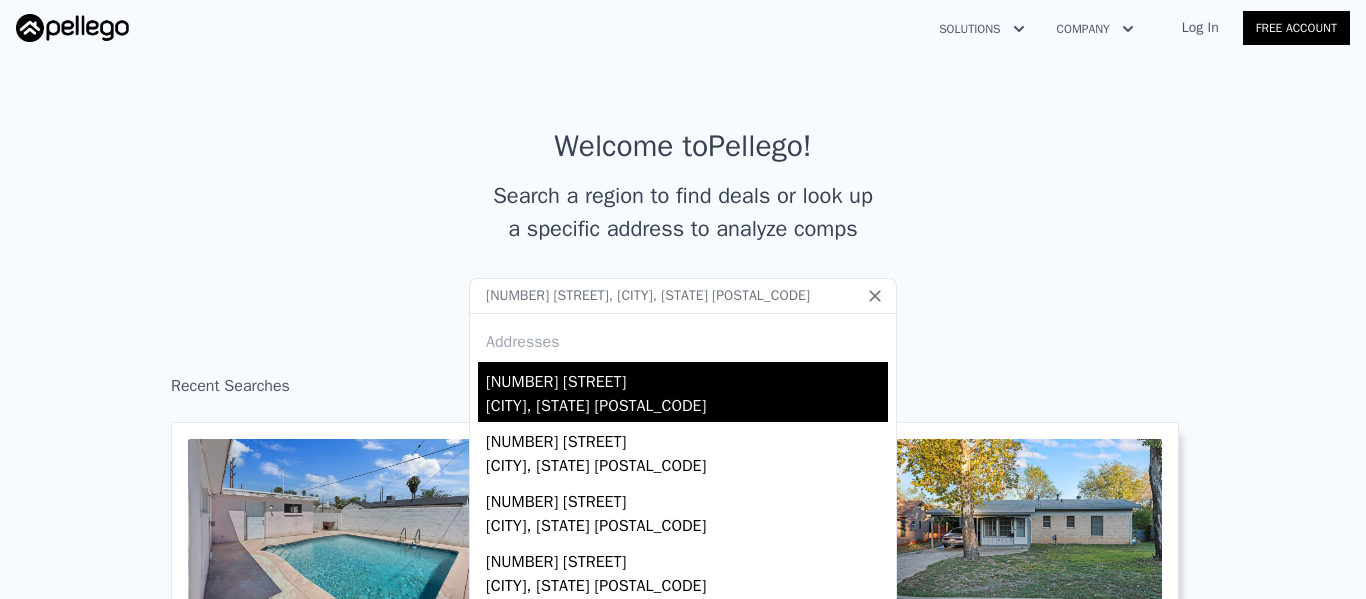type on "[NUMBER] [STREET], [CITY], [STATE] [POSTAL_CODE]" 